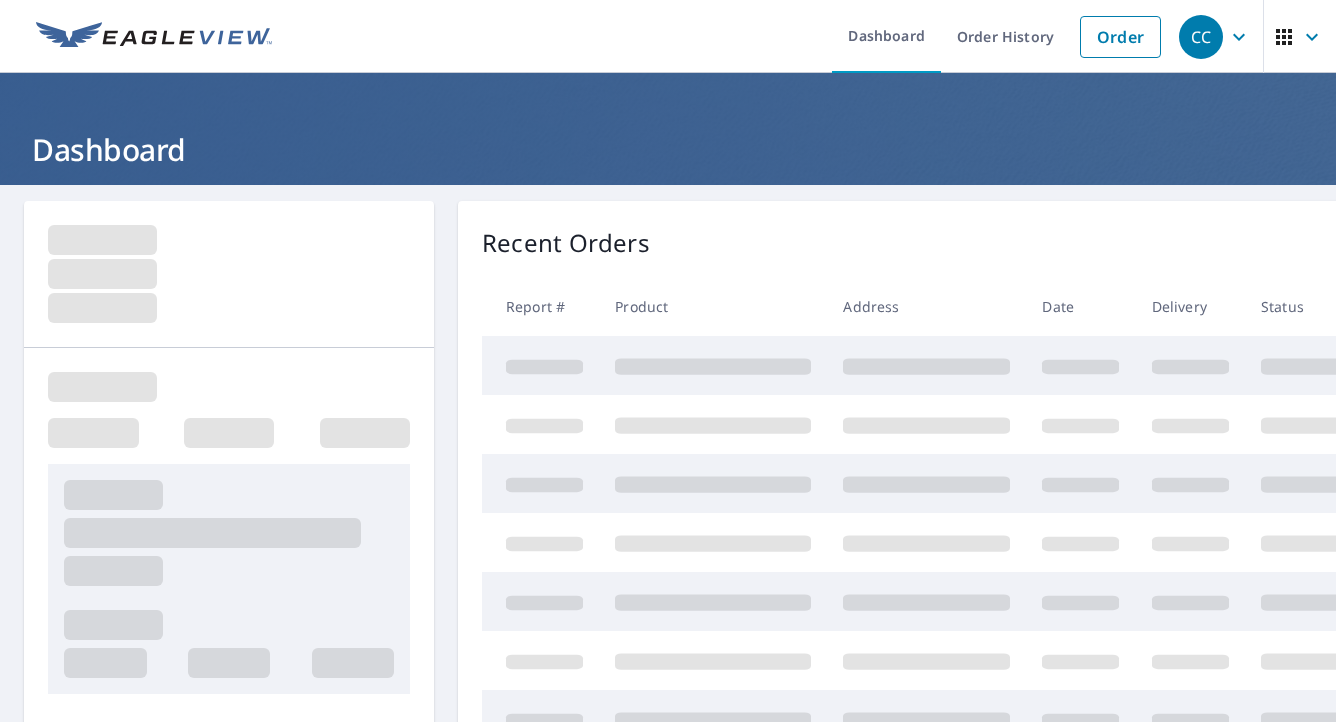 scroll, scrollTop: 0, scrollLeft: 0, axis: both 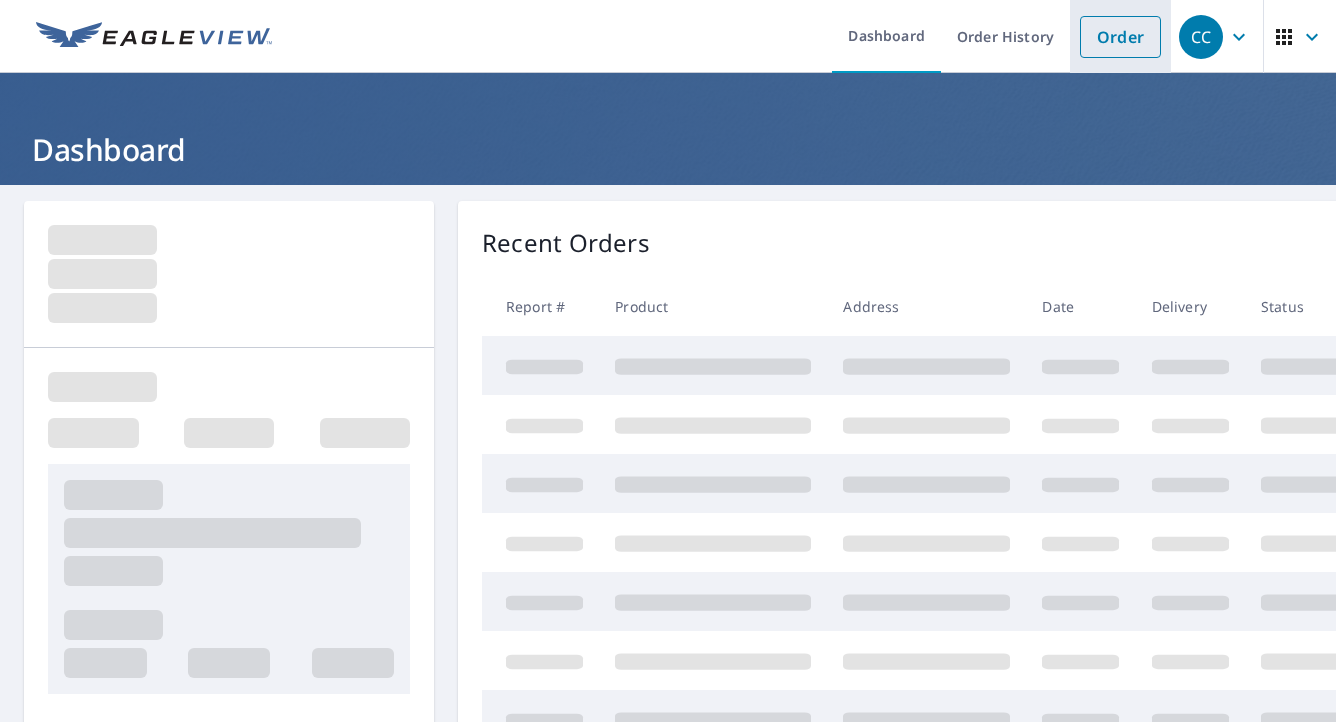 click on "Order" at bounding box center (1120, 37) 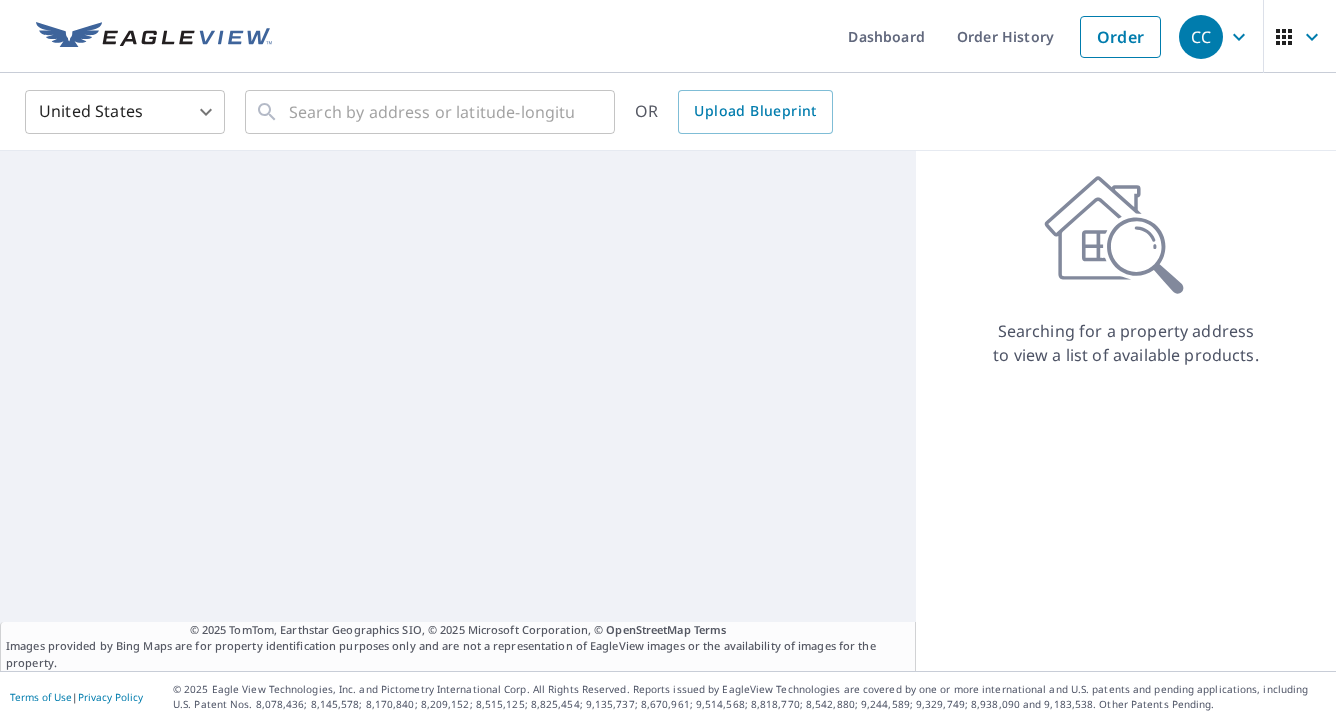 click on "CC CC
Dashboard Order History Order CC [COUNTRY] [STATE_CODE] ​ ​ OR Upload Blueprint © 2025 TomTom, Earthstar Geographics SIO, © 2025 Microsoft Corporation, ©   OpenStreetMap   Terms Images provided by Bing Maps are for property identification purposes only and are not a representation of EagleView images or the availability of images for the property. Searching for a property address to view a list of available products. Terms of Use  |  Privacy Policy © 2025 Eagle View Technologies, Inc. and Pictometry International Corp. All Rights Reserved. Reports issued by EagleView Technologies are covered by   one or more international and U.S. patents and pending applications, including U.S. Patent Nos. [NUMBER];[NUMBER];[NUMBER];[NUMBER];   [NUMBER];[NUMBER];[NUMBER];[NUMBER];[NUMBER];[NUMBER];[NUMBER];[NUMBER];[NUMBER];[NUMBER] and [NUMBER]. Other Patents Pending." at bounding box center [668, 361] 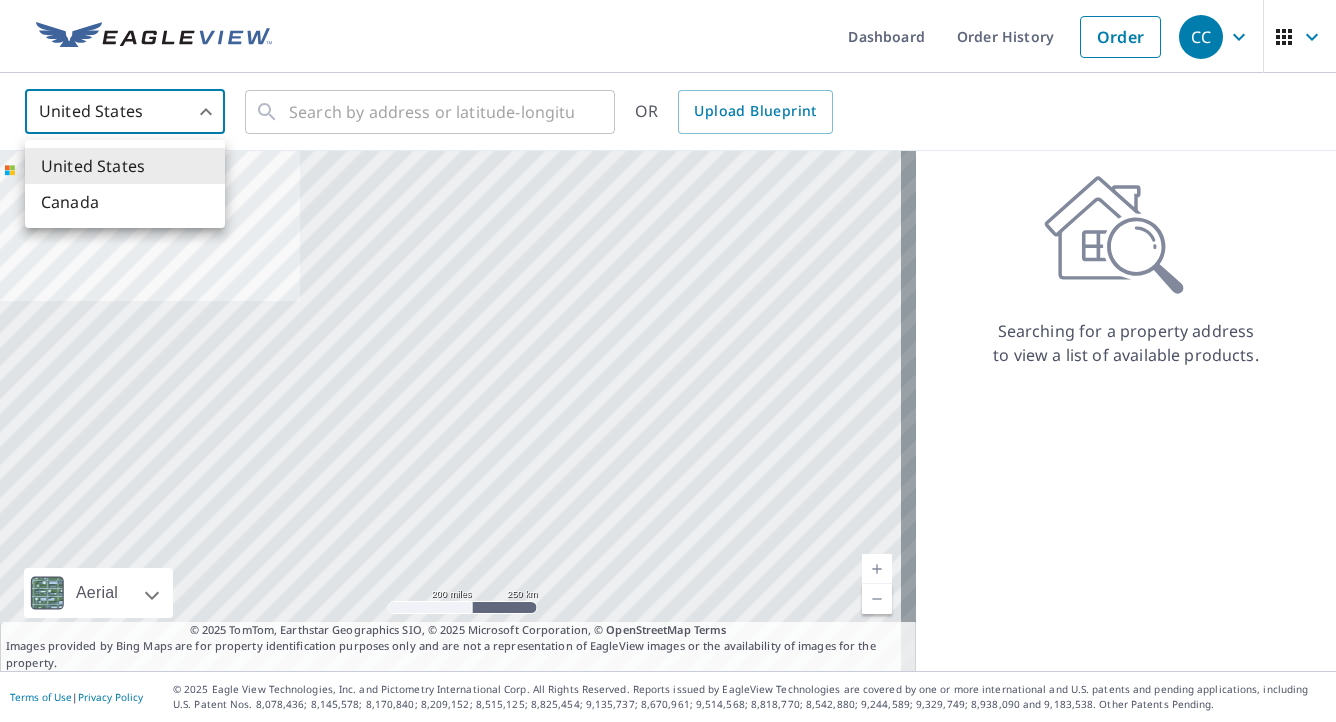 click on "Canada" at bounding box center (125, 202) 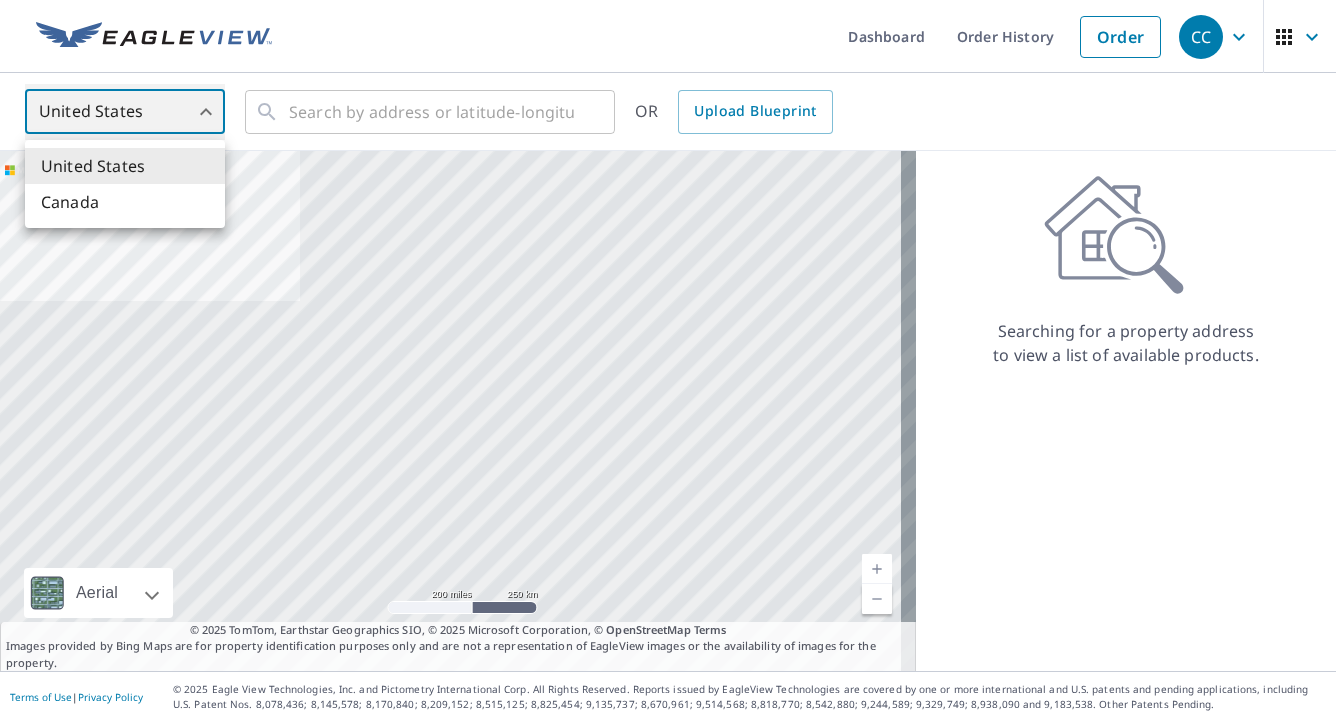 type on "CA" 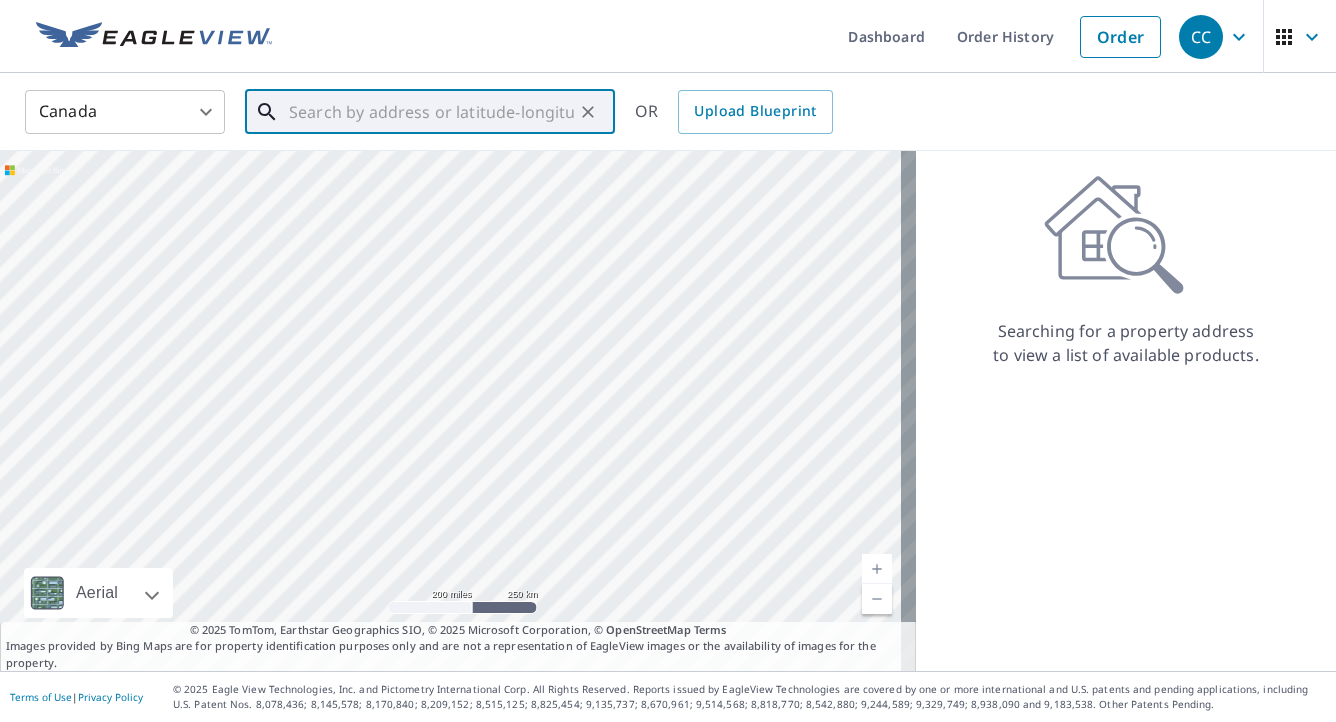 click at bounding box center (431, 112) 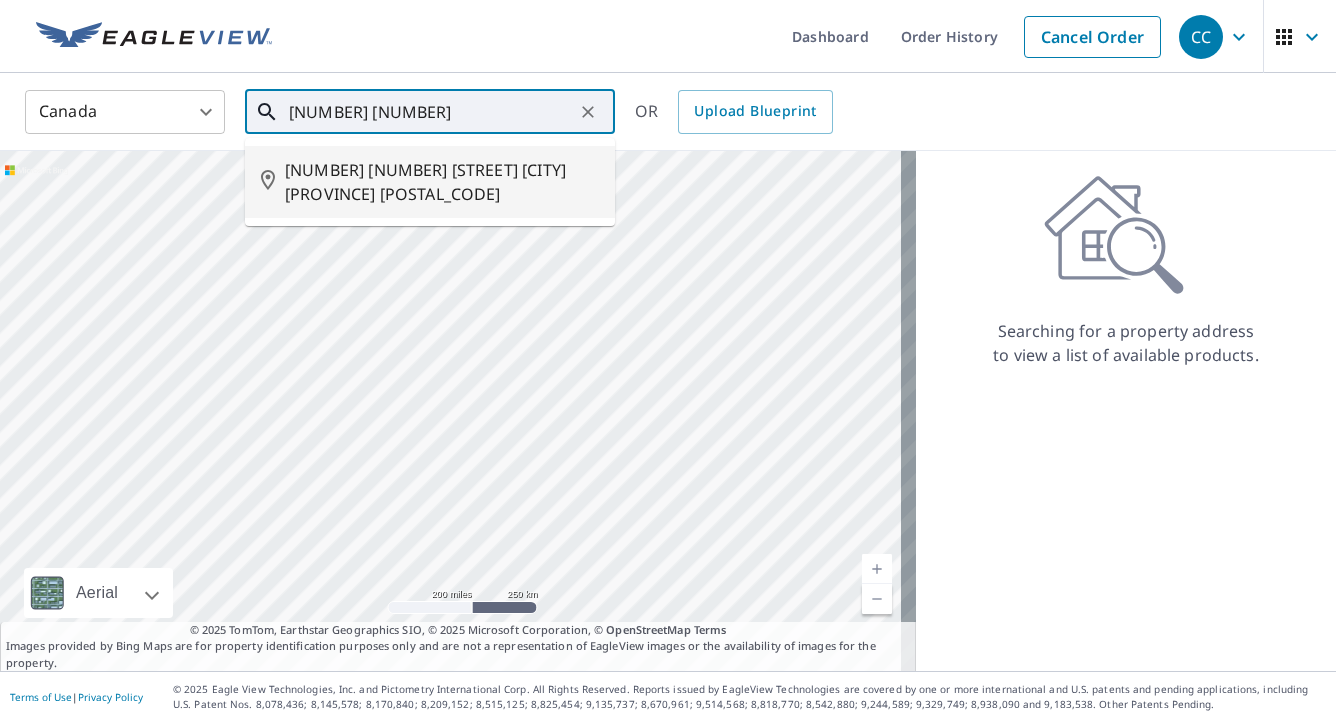 click on "[NUMBER] [NUMBER] [STREET] [CITY] [PROVINCE] [POSTAL_CODE]" at bounding box center (442, 182) 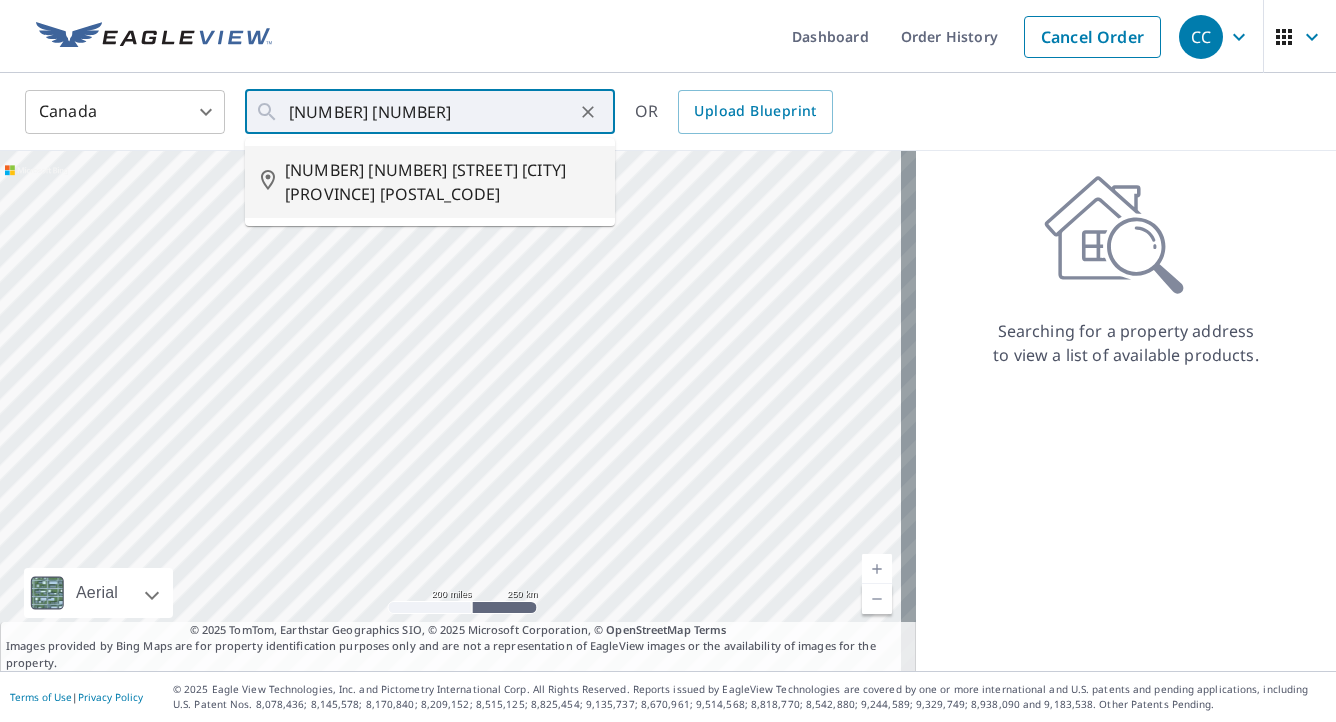 type on "[NUMBER] [NUMBER] [STREET] [CITY] [PROVINCE] [POSTAL_CODE]" 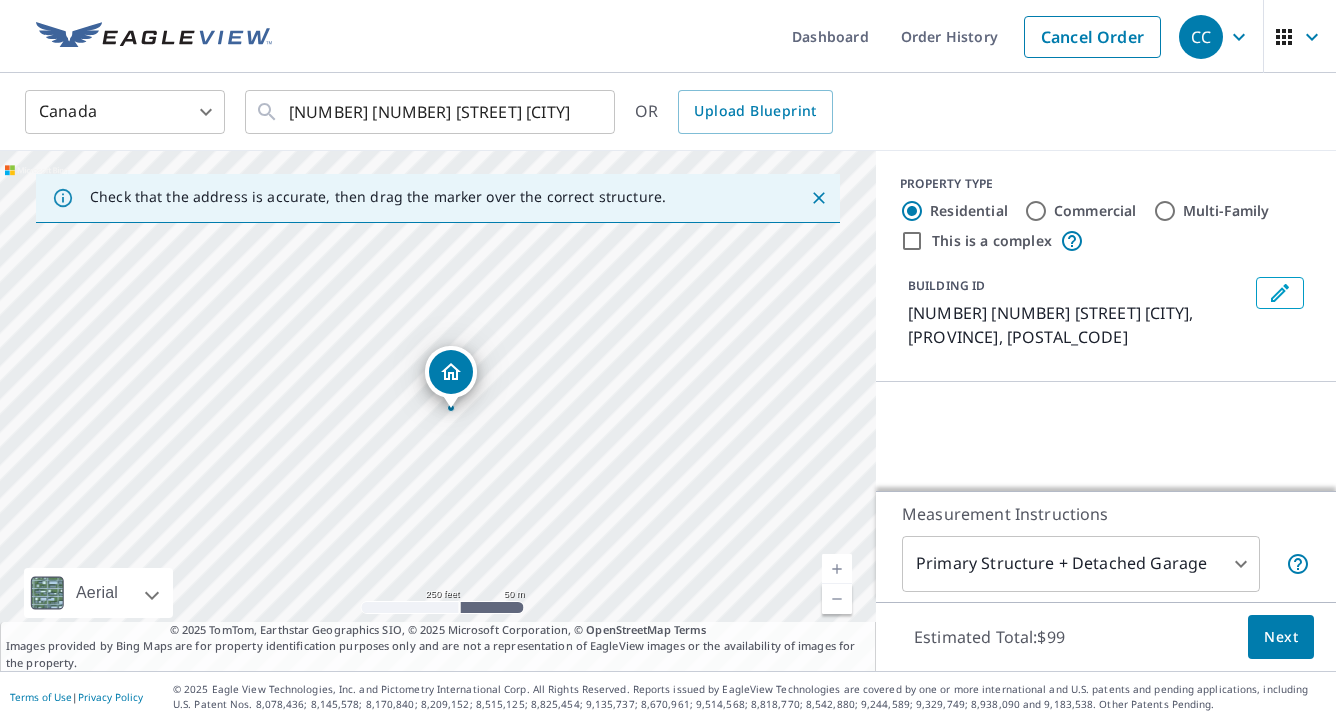 click on "CC CC
Dashboard Order History Cancel Order CC [COUNTRY] [STATE_CODE] [NUMBER] [NUMBER] [STREET] [CITY] [PROVINCE] [POSTAL_CODE] ​ OR Upload Blueprint Check that the address is accurate, then drag the marker over the correct structure. [NUMBER] [NUMBER] [STREET] [CITY] [PROVINCE] [POSTAL_CODE] Aerial Road A standard road map Aerial A detailed look from above Labels Labels 250 feet 50 m © 2025 TomTom, © Vexcel Imaging, © 2025 Microsoft Corporation,  © OpenStreetMap   Terms © 2025 TomTom, Earthstar Geographics SIO, © 2025 Microsoft Corporation, ©   OpenStreetMap   Terms Images provided by Bing Maps are for property identification purposes only and are not a representation of EagleView images or the availability of images for the property. PROPERTY TYPE Residential Commercial Multi-Family This is a complex BUILDING ID [NUMBER] [NUMBER] [STREET], [CITY], [PROVINCE], [POSTAL_CODE] Loading… Measurement Instructions Primary Structure + Detached Garage 1 ​ Estimated Total:  $99 Next Terms of Use  |  Privacy Policy" at bounding box center [668, 361] 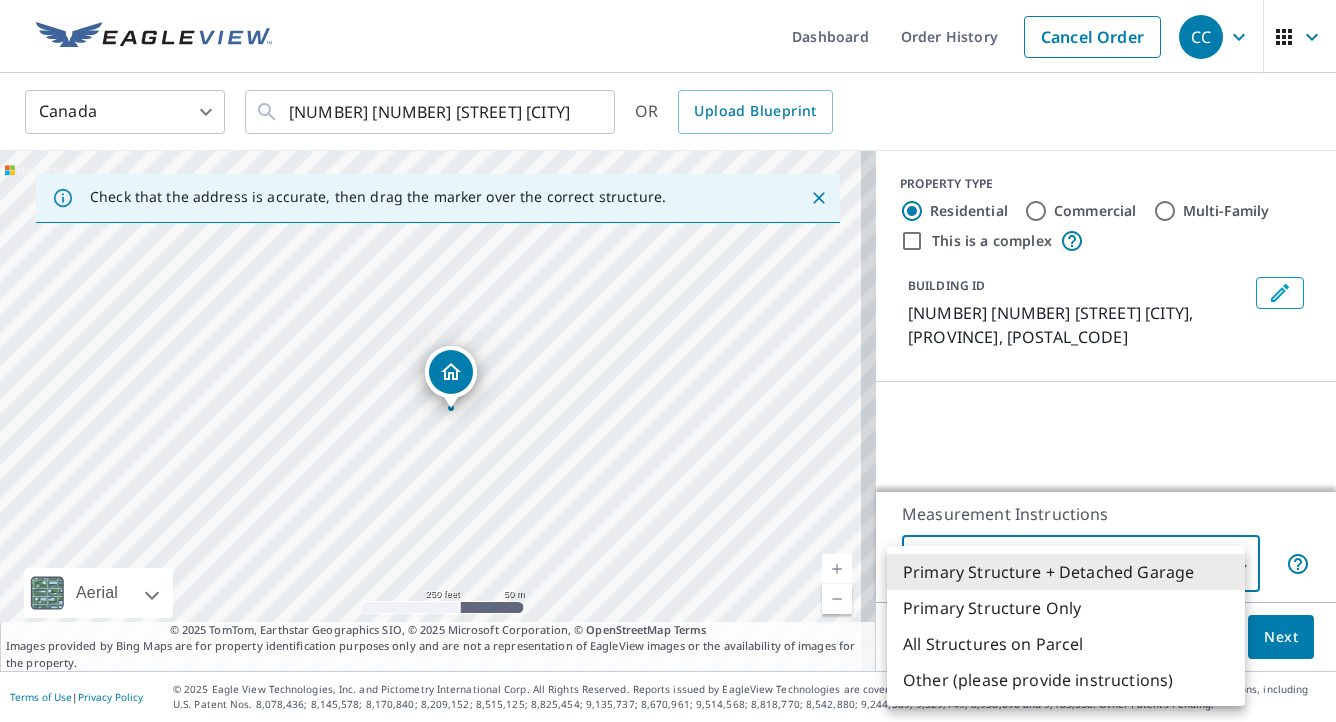 click on "All Structures on Parcel" at bounding box center [1066, 644] 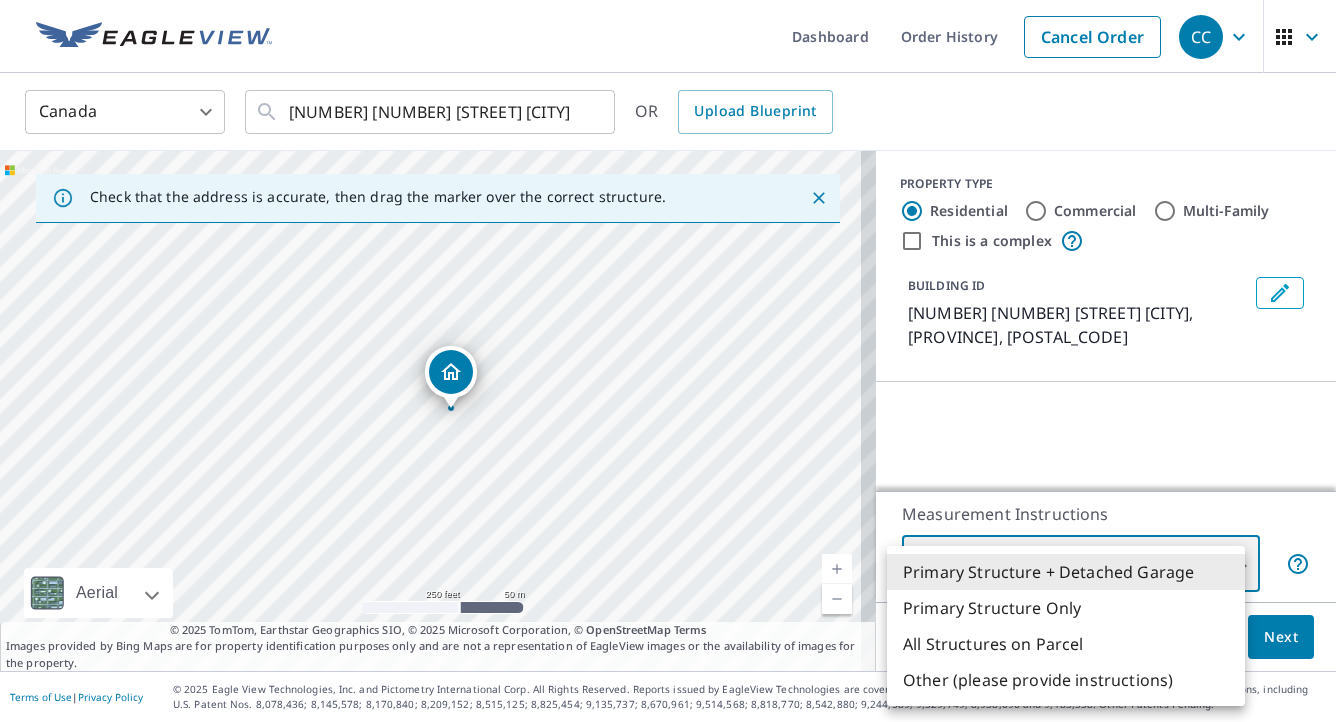 type on "3" 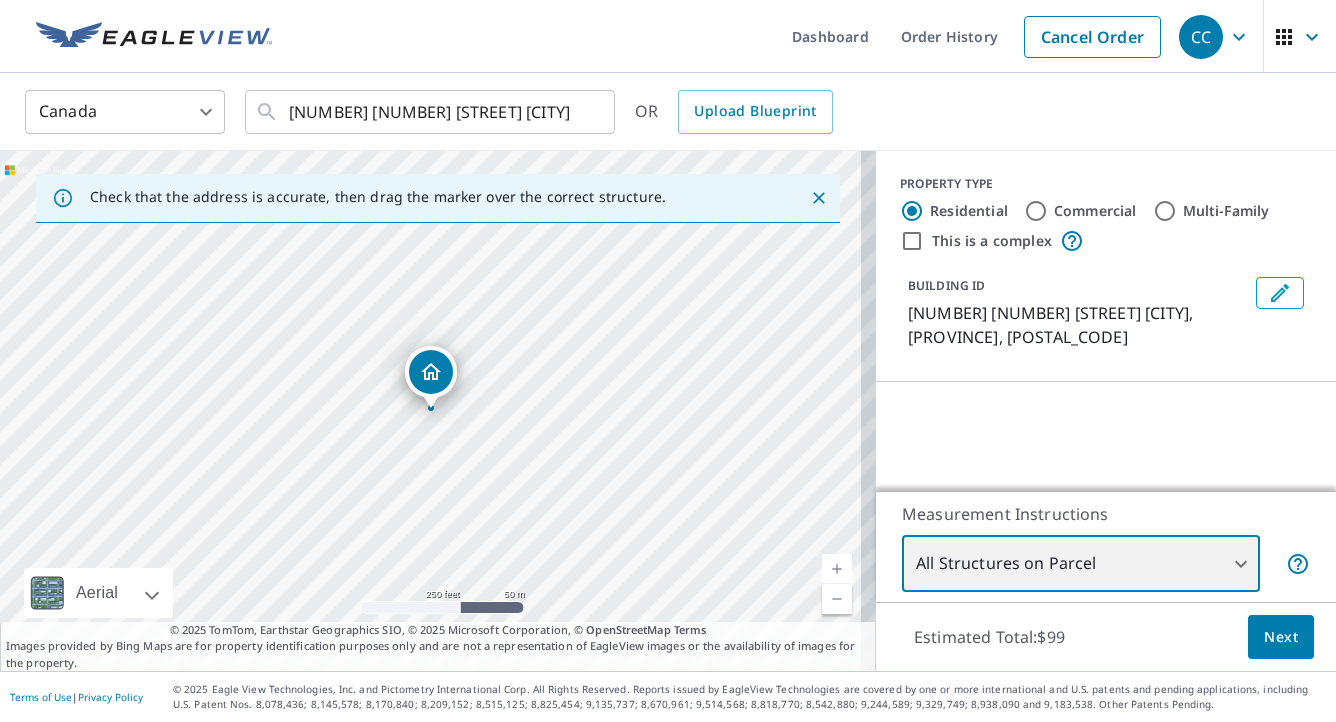 scroll, scrollTop: 166, scrollLeft: 0, axis: vertical 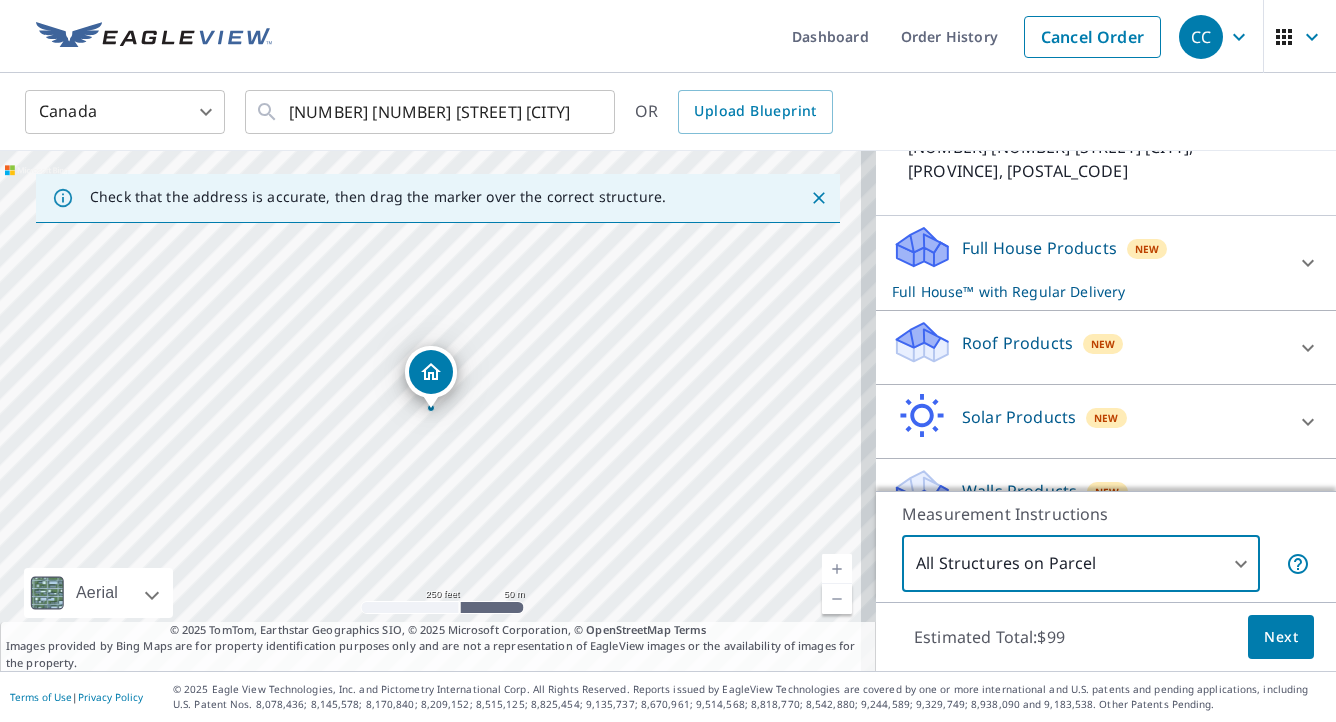 click on "Roof Products New" at bounding box center (1088, 347) 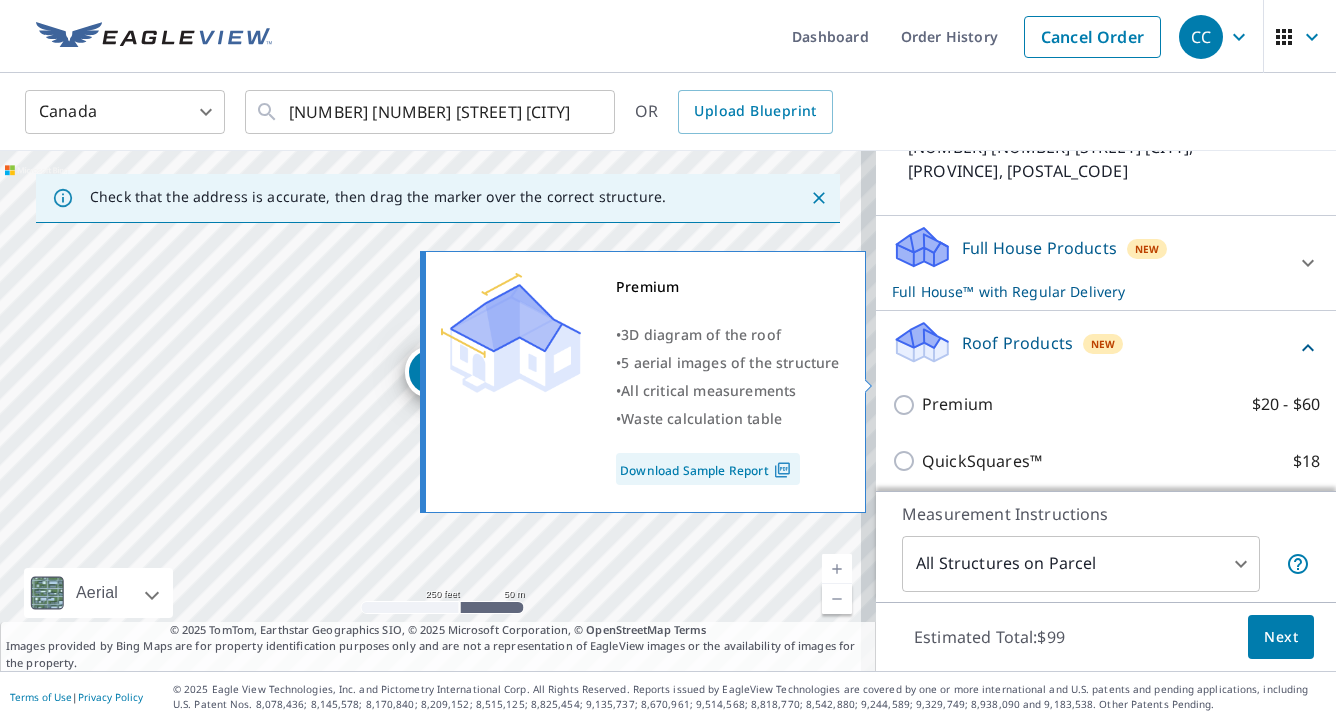 click on "Premium" at bounding box center (957, 404) 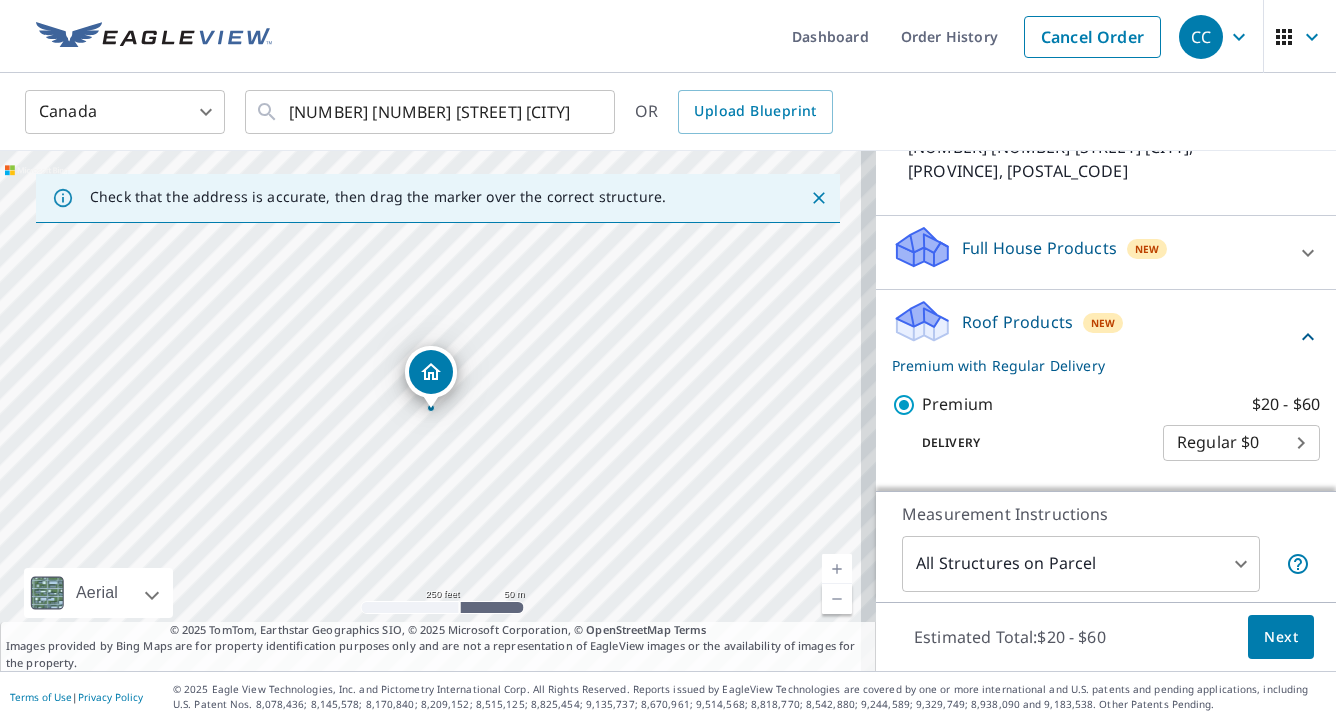 click on "Next" at bounding box center (1281, 637) 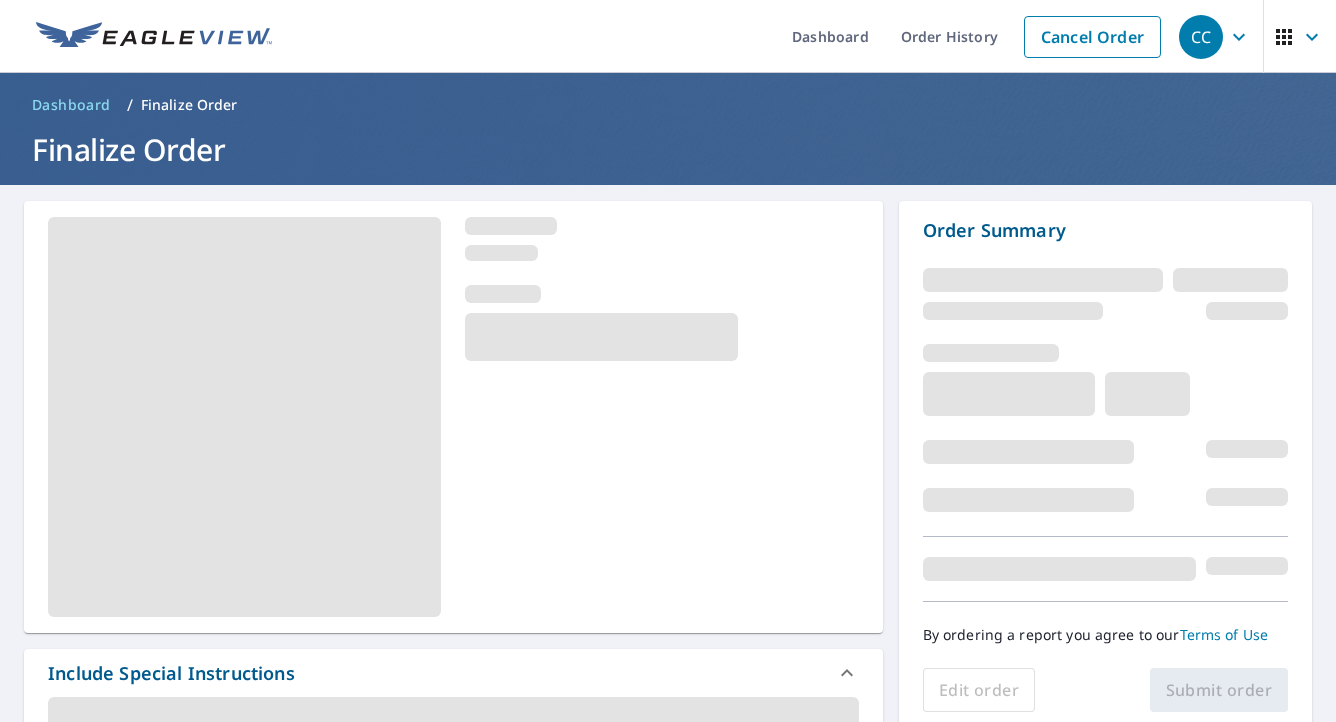 scroll, scrollTop: 400, scrollLeft: 0, axis: vertical 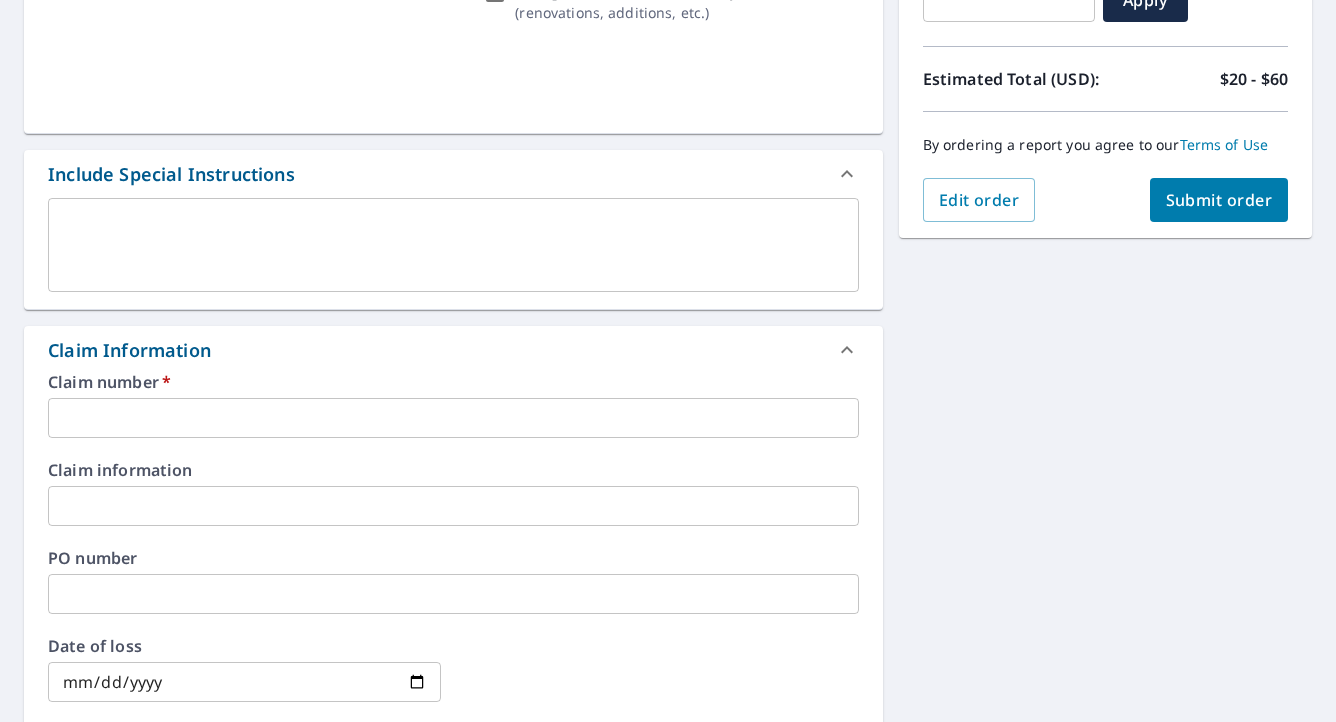 click on "Claim information ​" at bounding box center [453, 494] 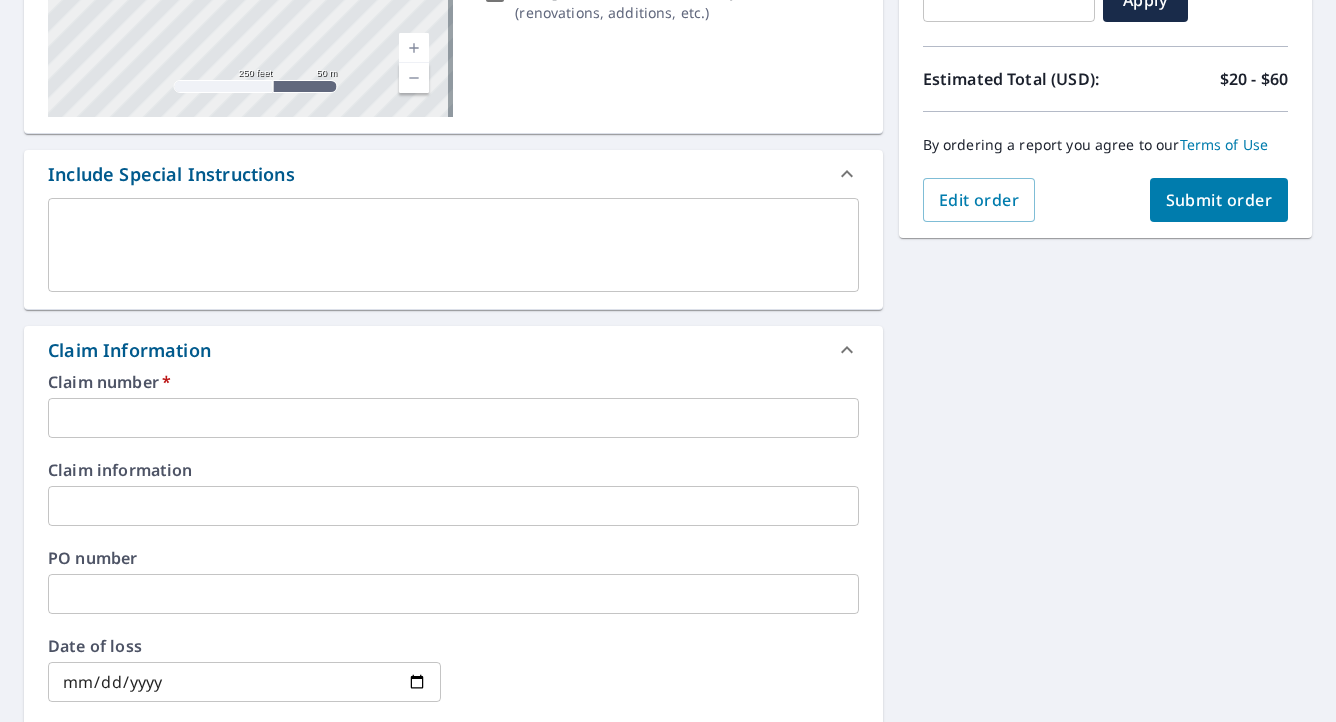 click at bounding box center (453, 418) 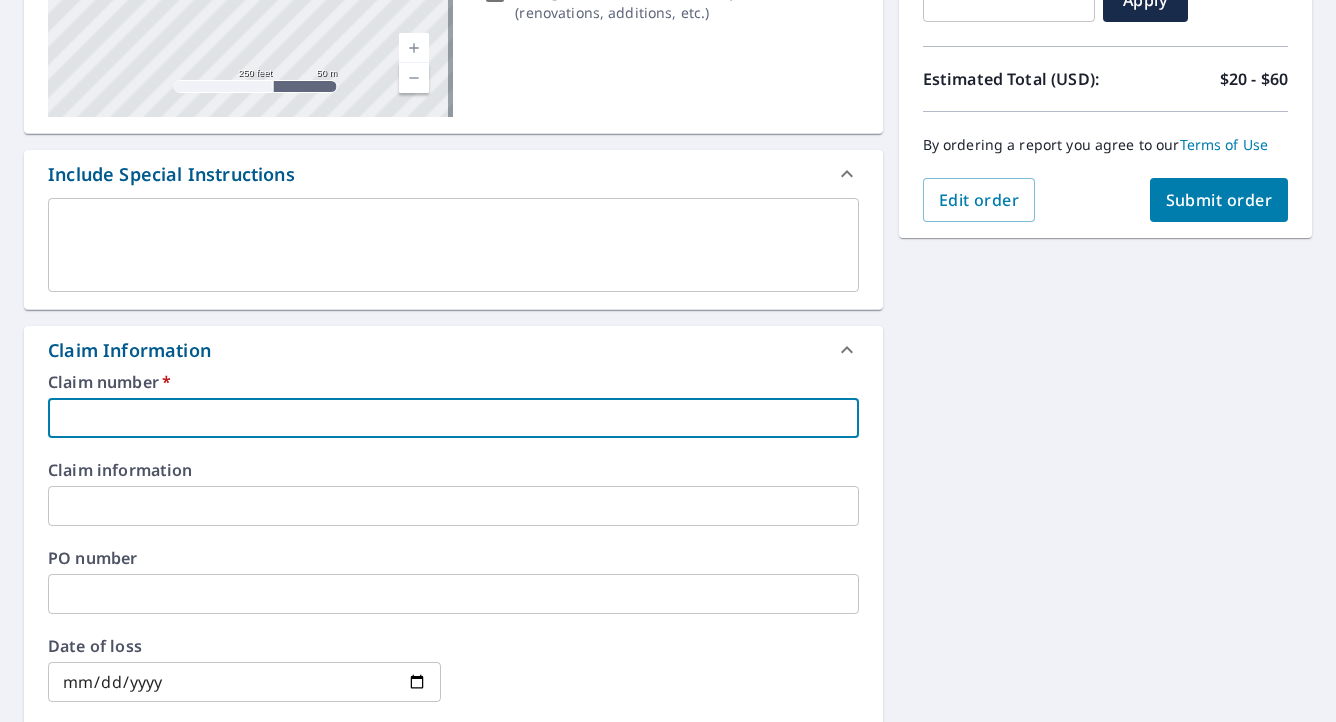 type on "M" 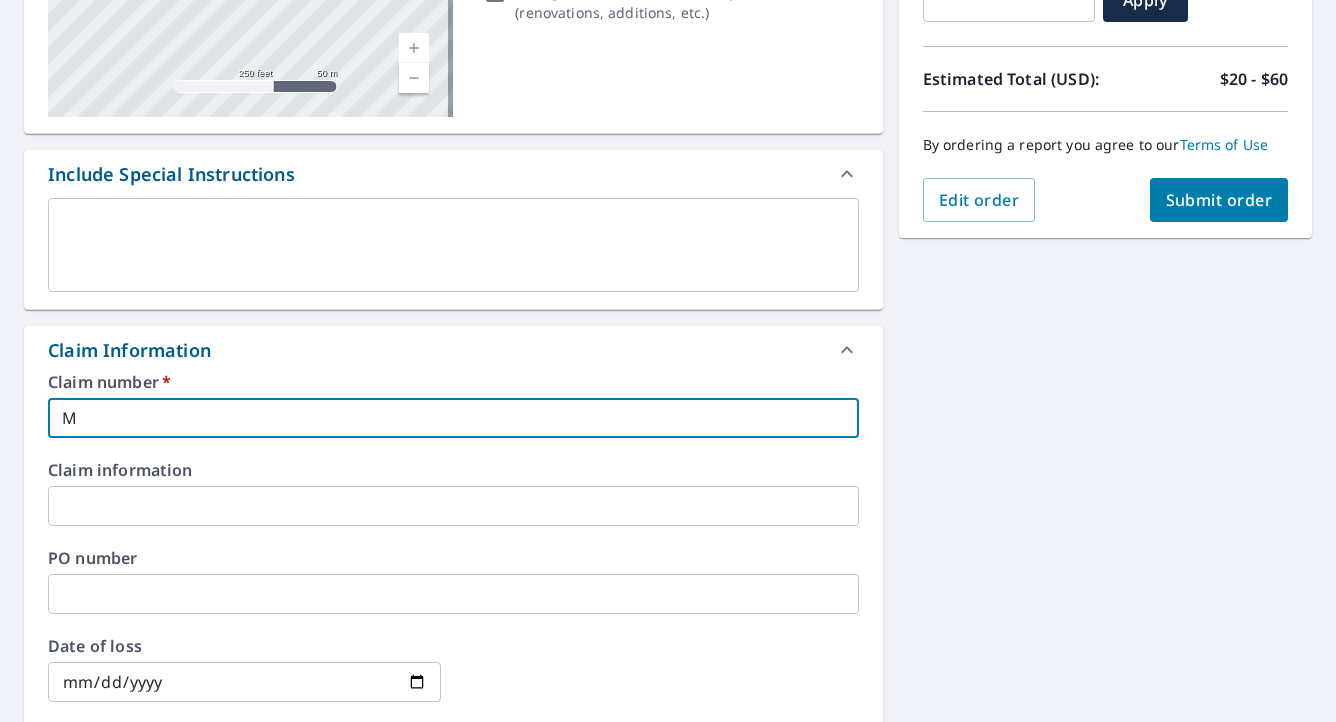 type on "Mo" 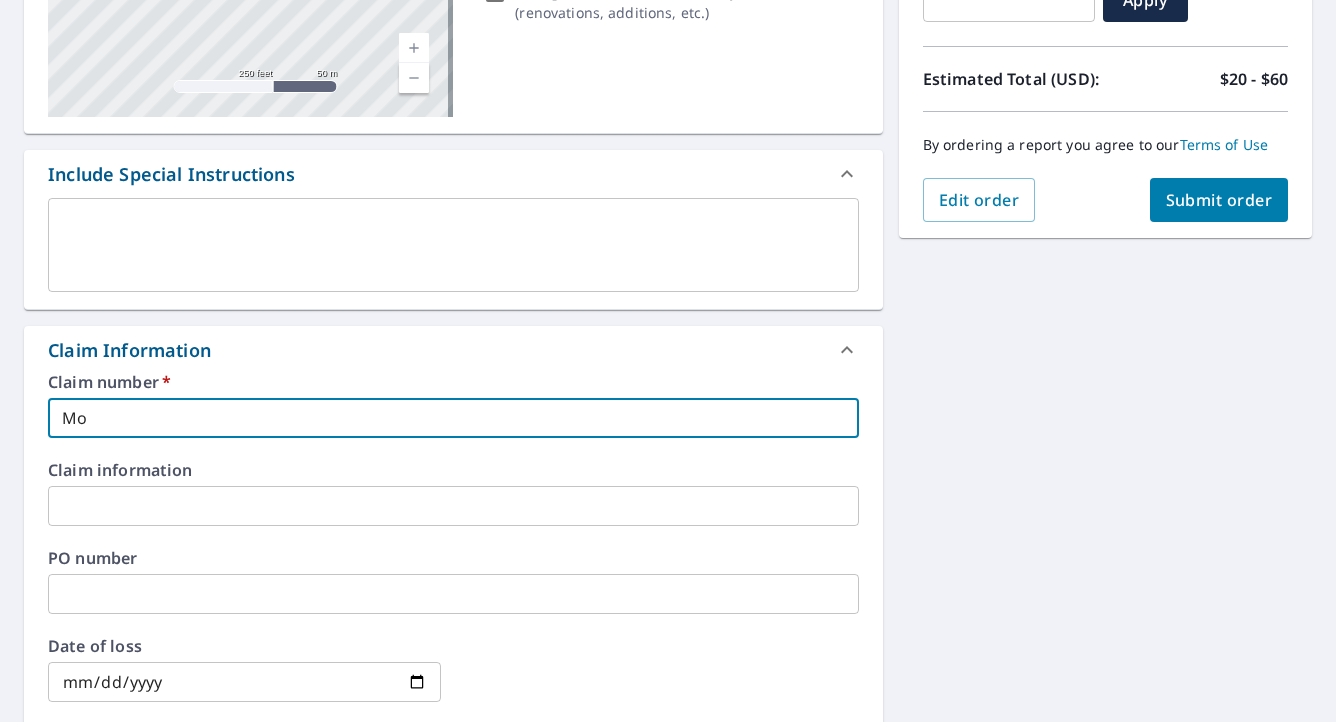 type on "Mou" 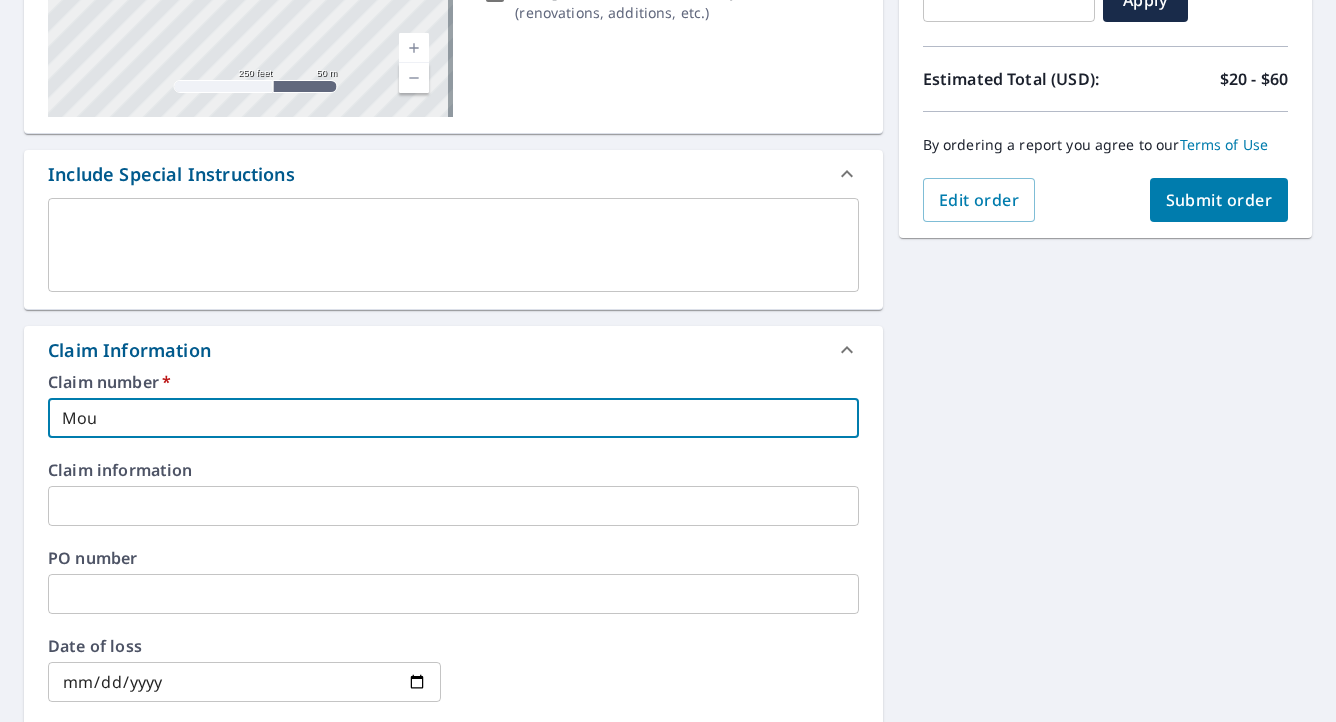 checkbox on "true" 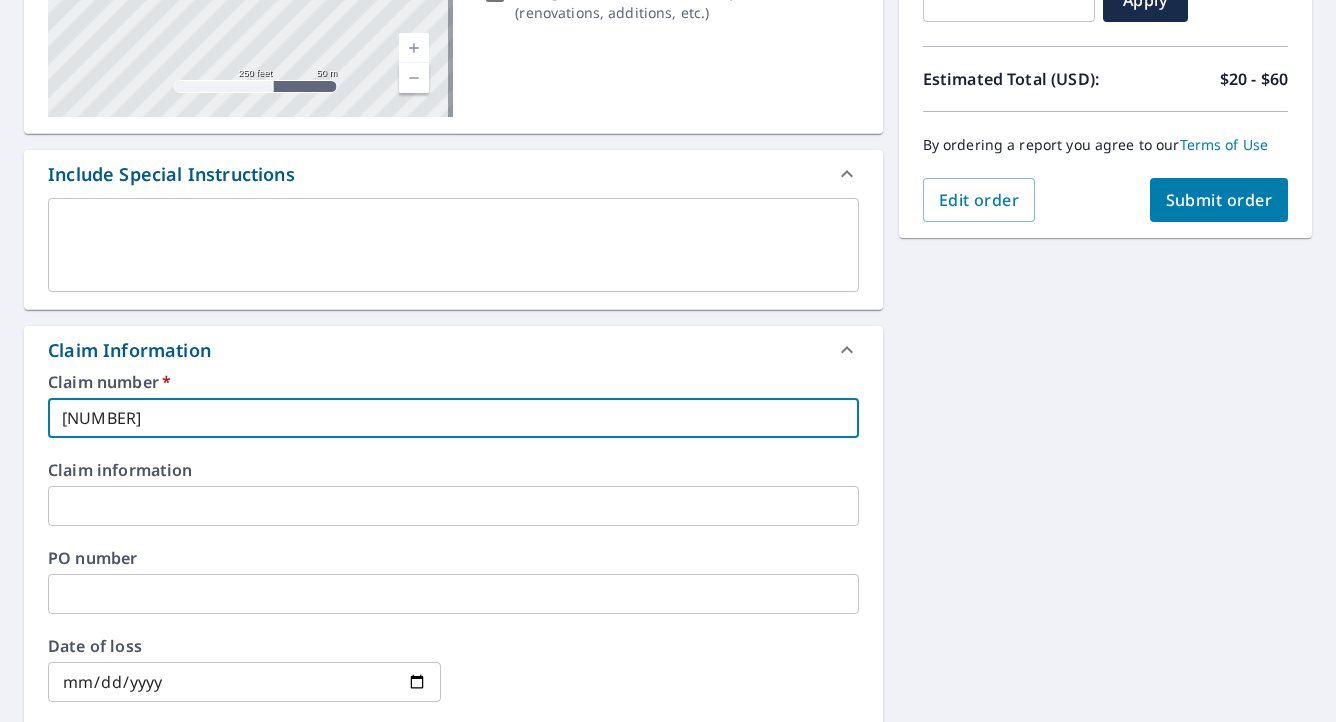 type on "[NUMBER]" 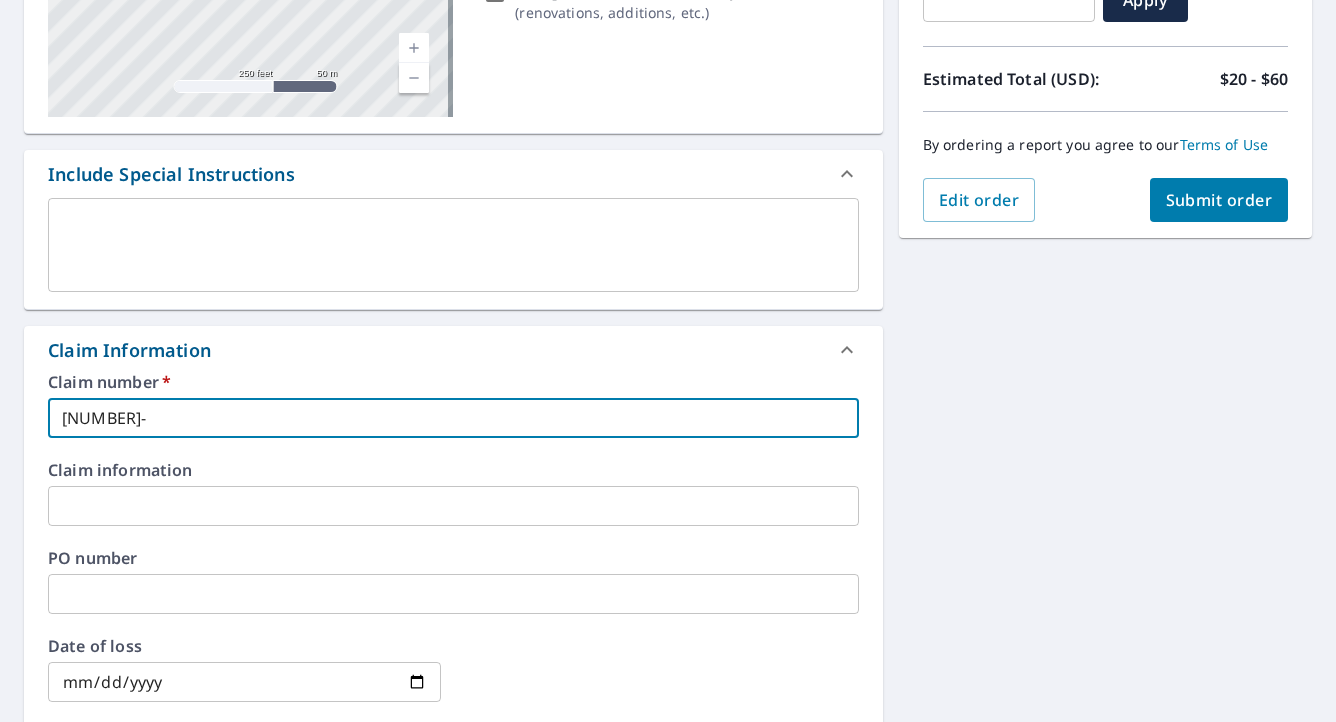 type on "[NUMBER]-" 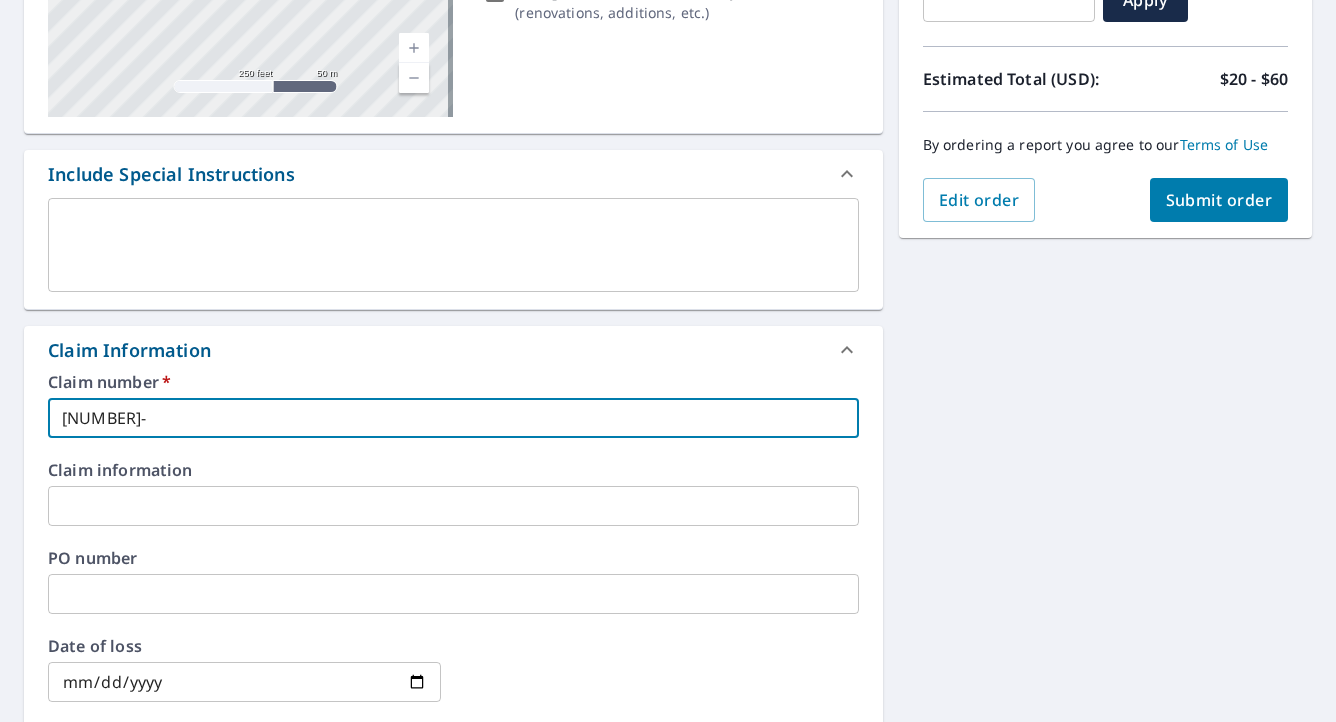 type on "[NUMBER] [NUMBER]" 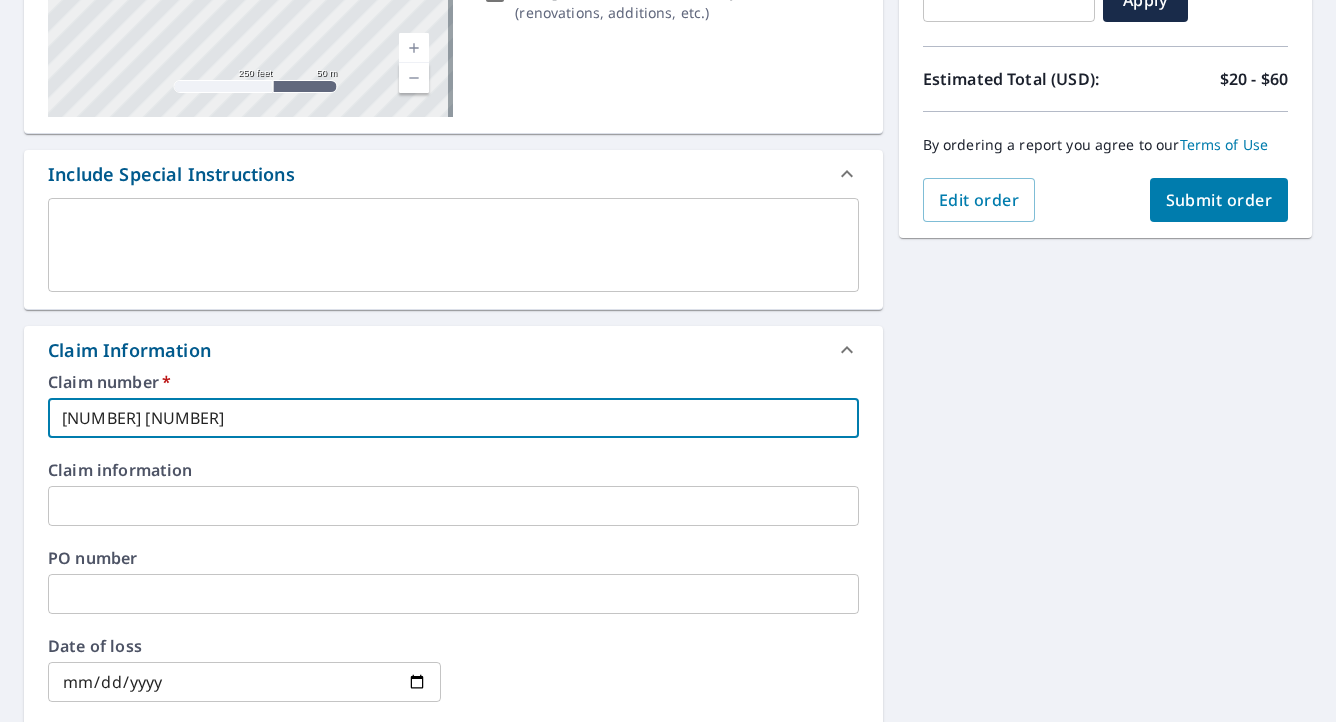 type on "[NUMBER] [NUMBER]" 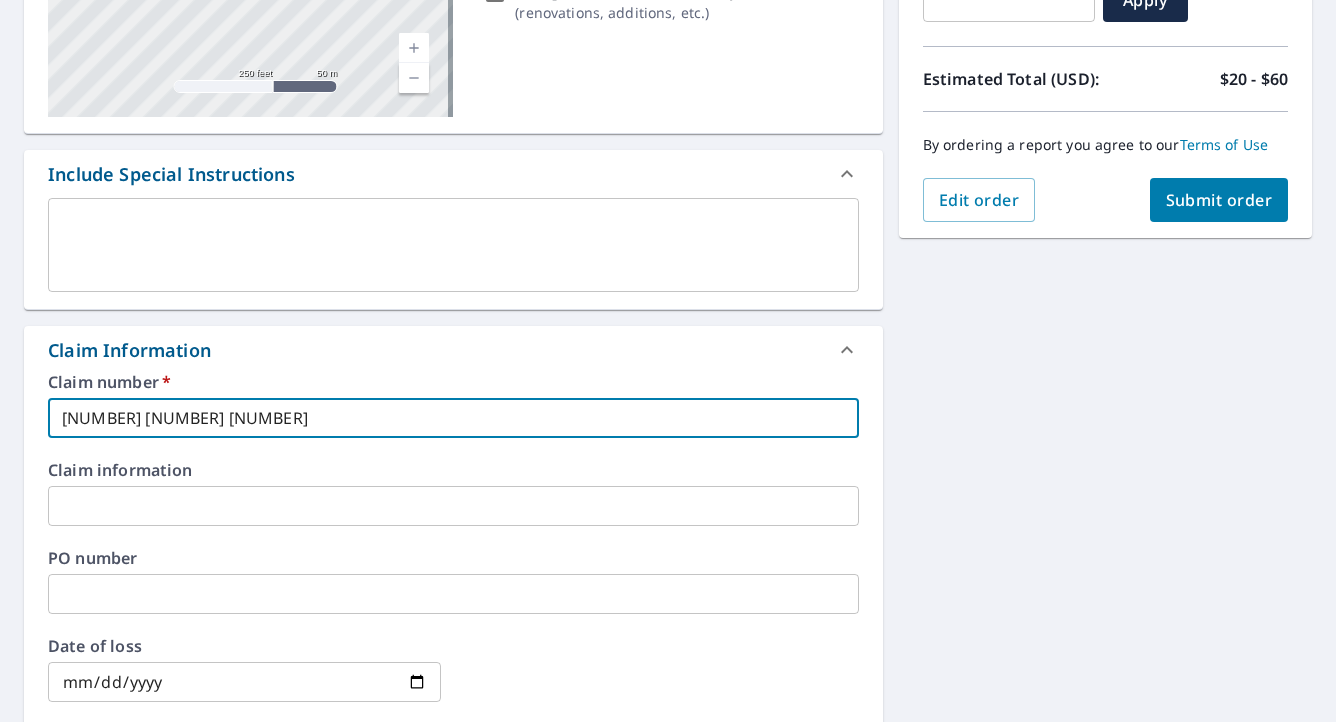 type on "[NUMBER] [NUMBER] [NUMBER]" 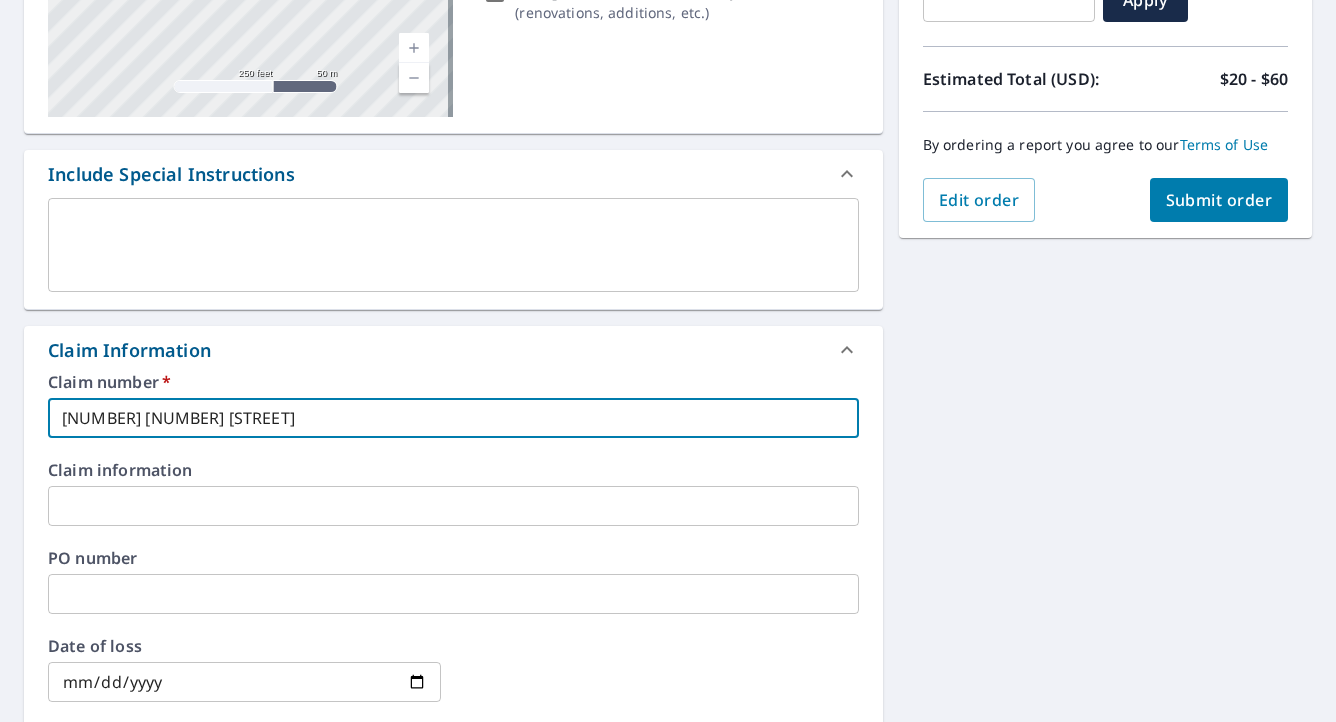 type on "[NUMBER] [NUMBER] [STREET]" 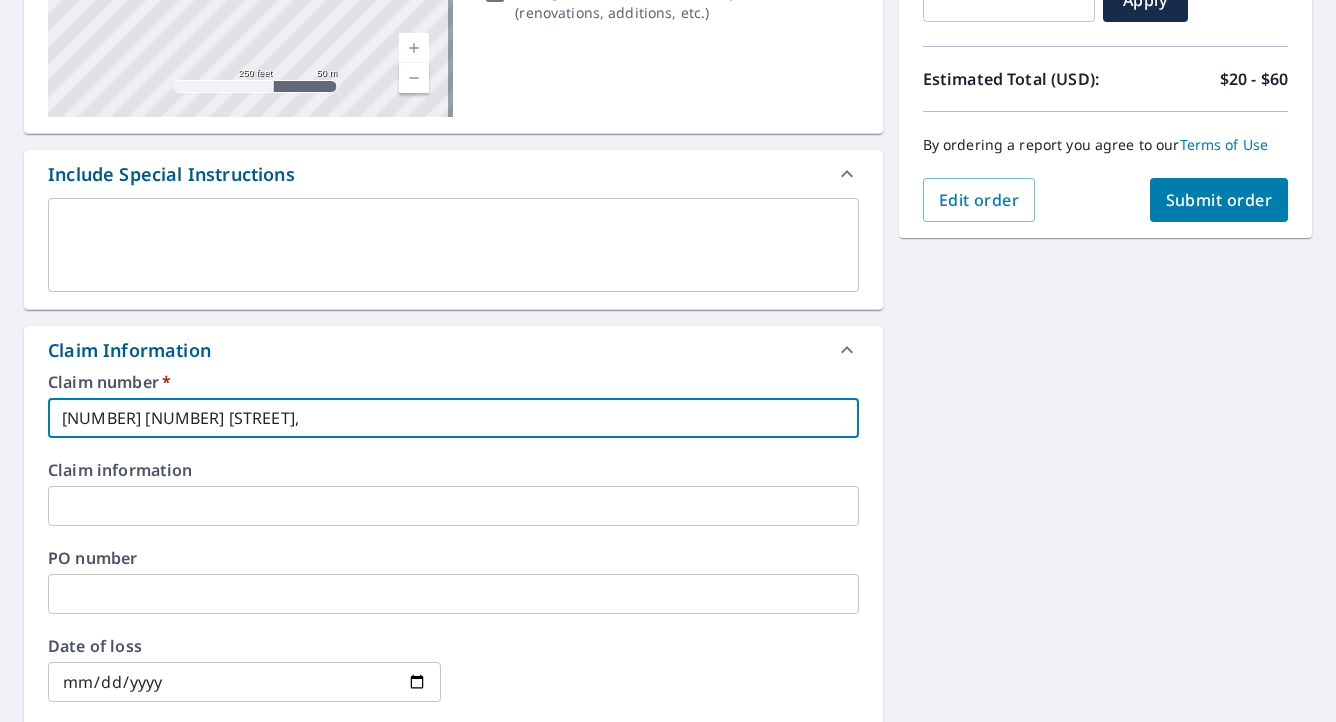 type on "[NUMBER] [NUMBER] [STREET]," 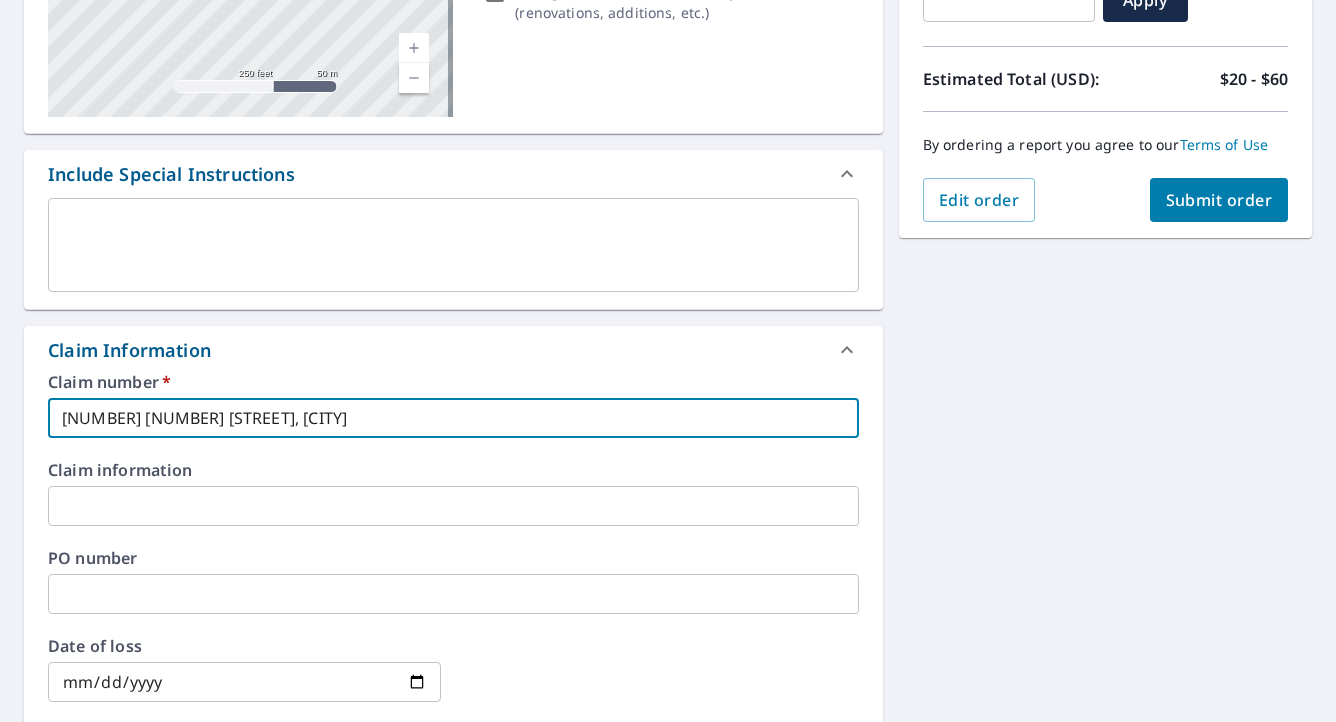 type on "[NUMBER] [NUMBER] [STREET], [CITY]" 